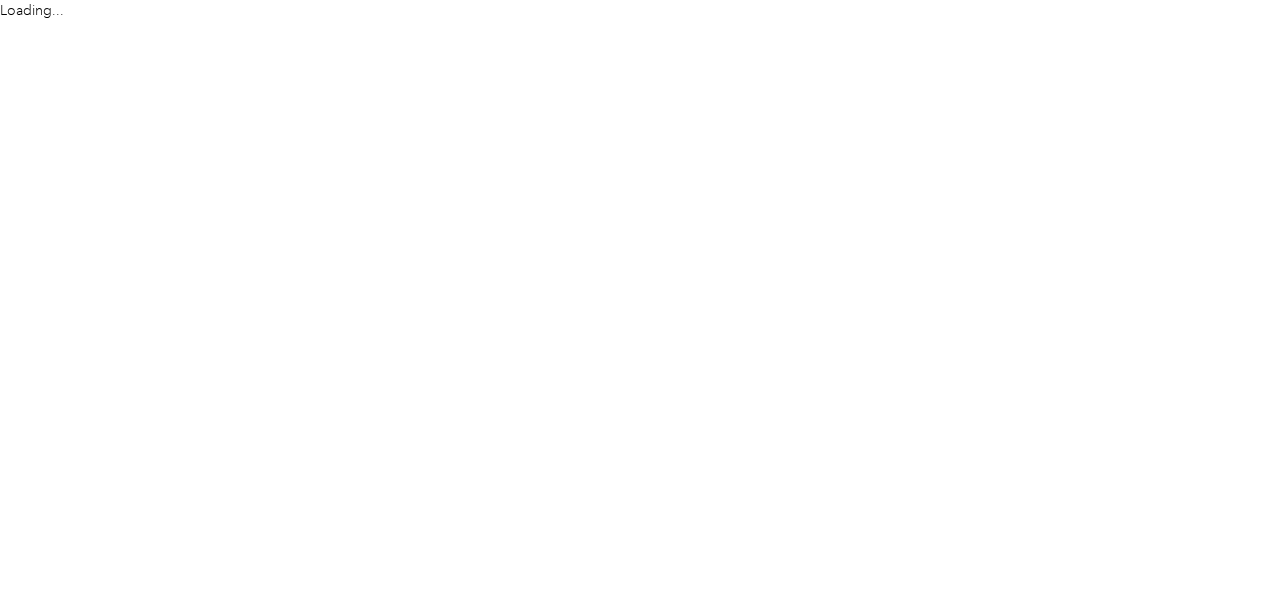scroll, scrollTop: 0, scrollLeft: 0, axis: both 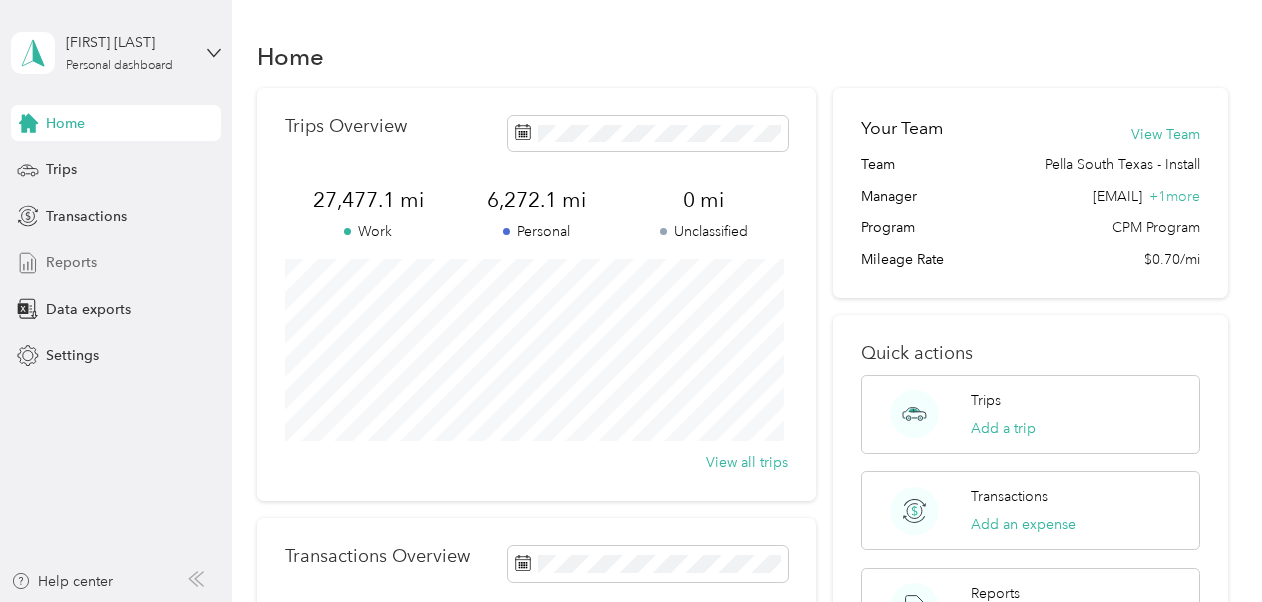 click on "Reports" at bounding box center (71, 262) 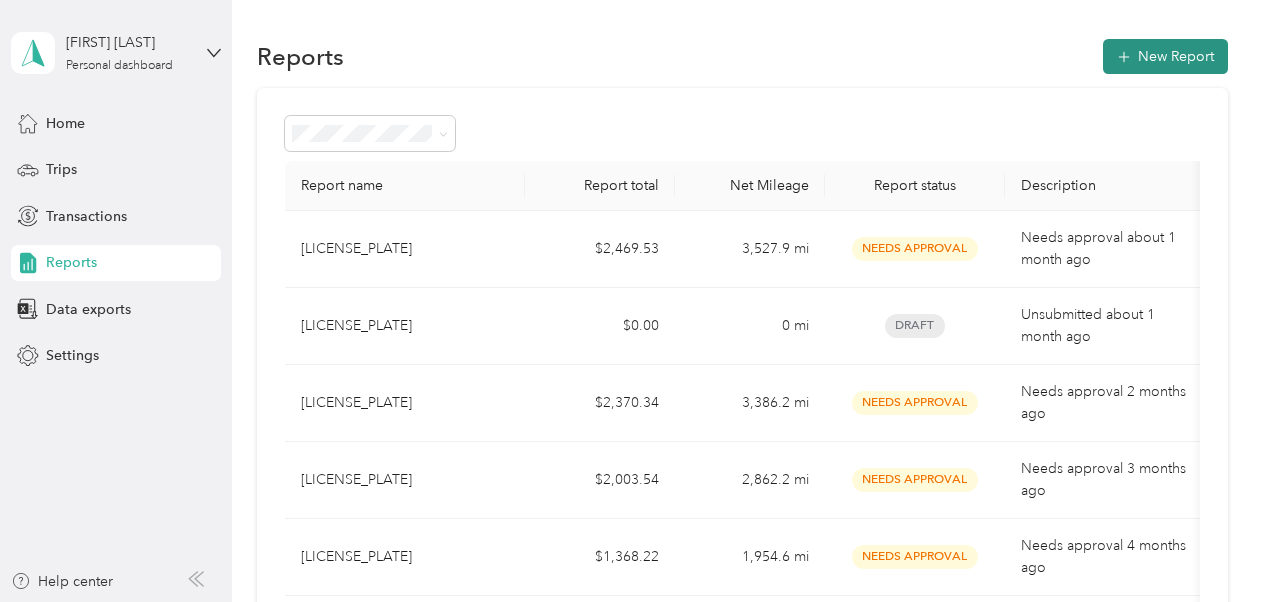 click on "New Report" at bounding box center (1165, 56) 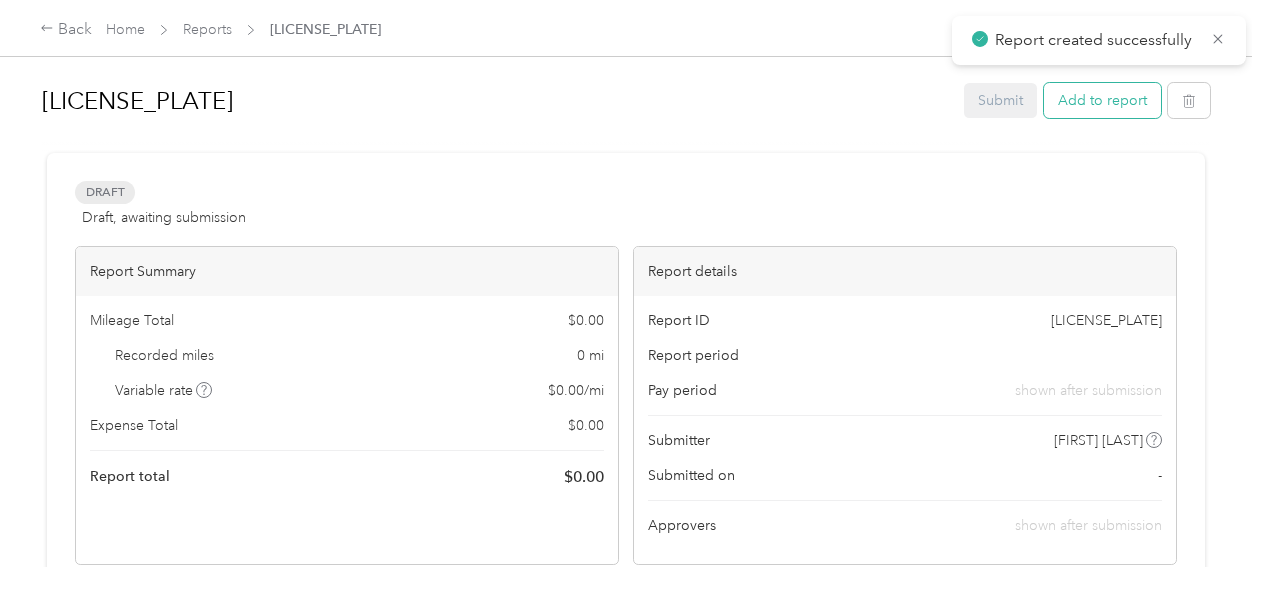 drag, startPoint x: 1069, startPoint y: 114, endPoint x: 1082, endPoint y: 106, distance: 15.264338 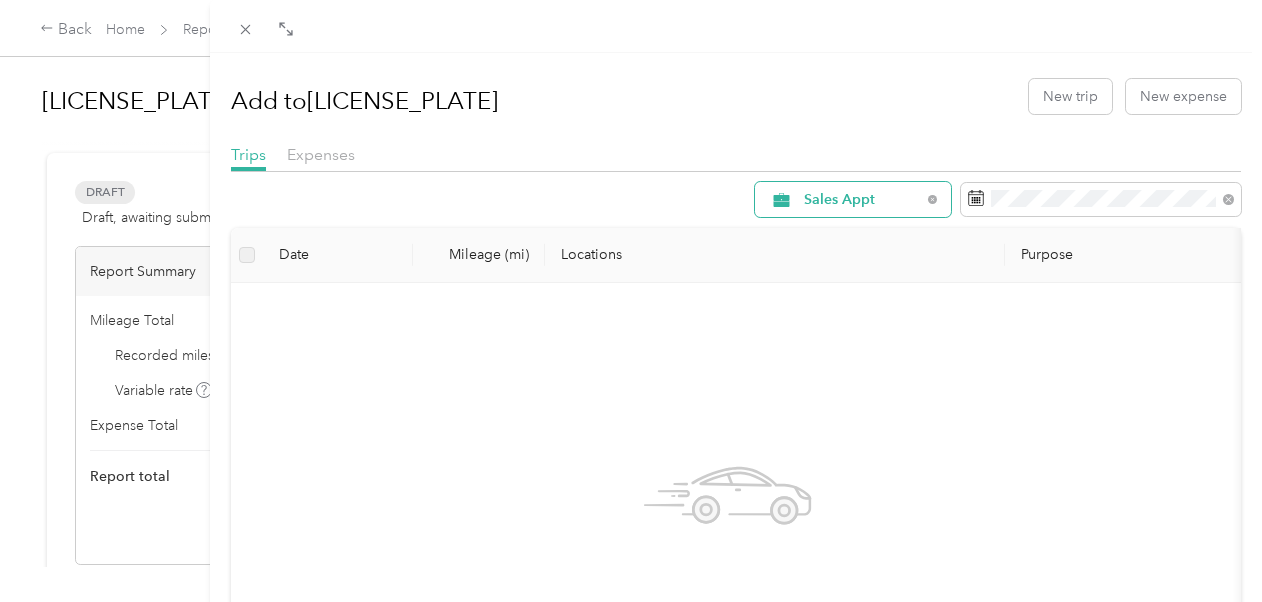 click on "Sales Appt" at bounding box center (853, 199) 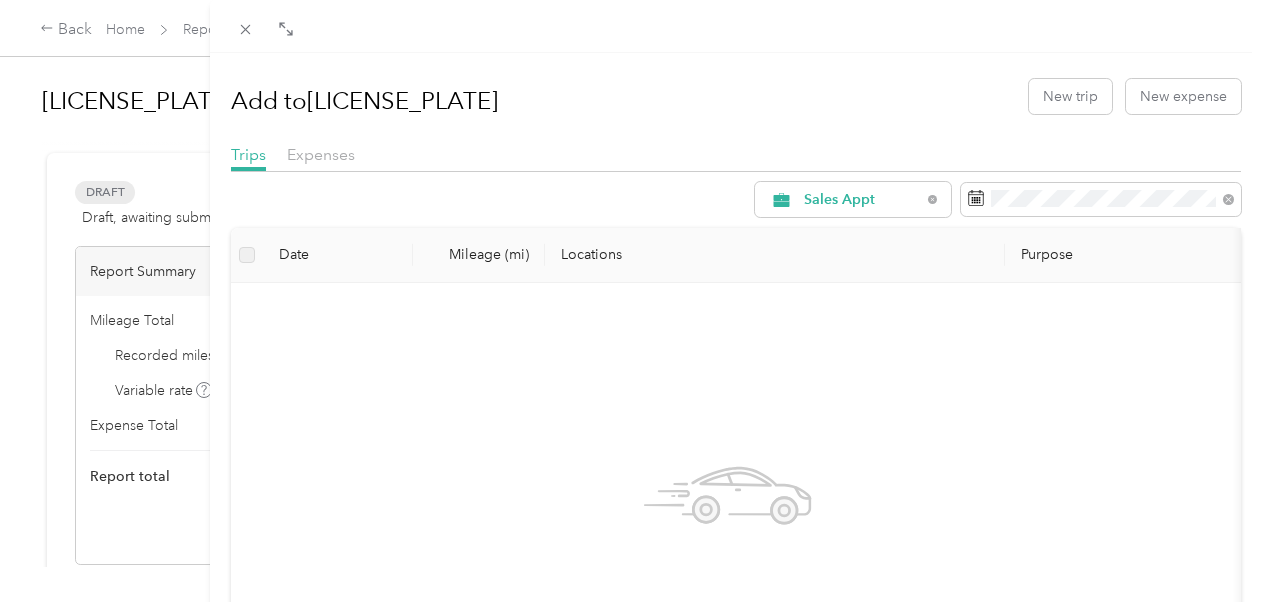 click on "Site Visit To Home" at bounding box center (863, 410) 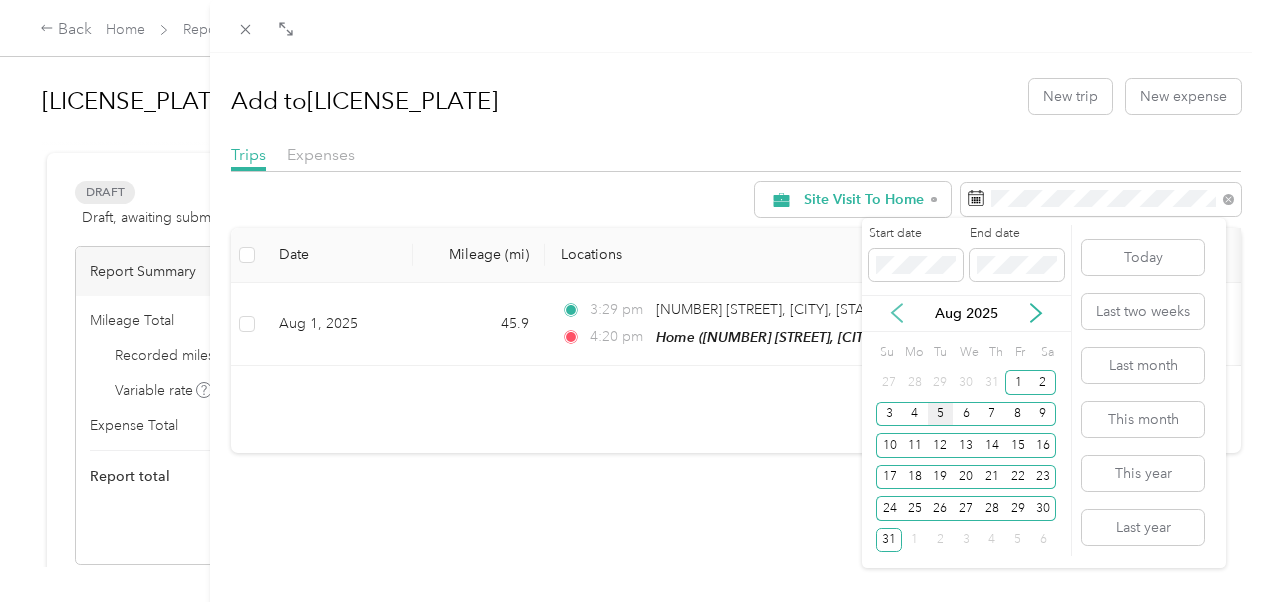 click 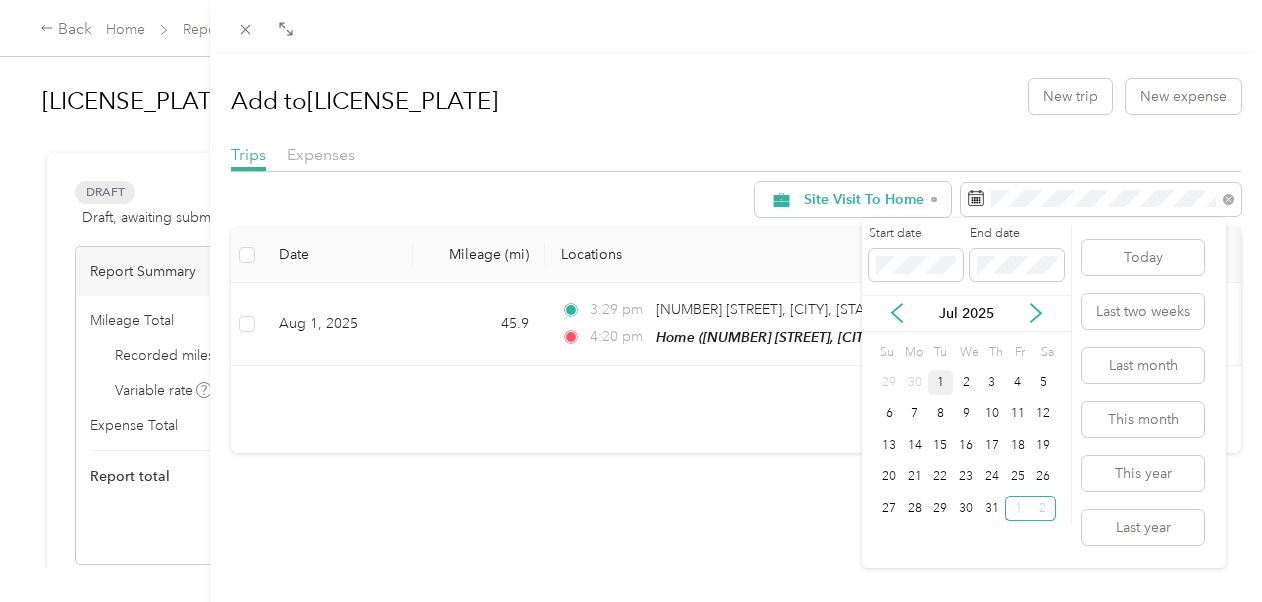 click on "1" at bounding box center [941, 382] 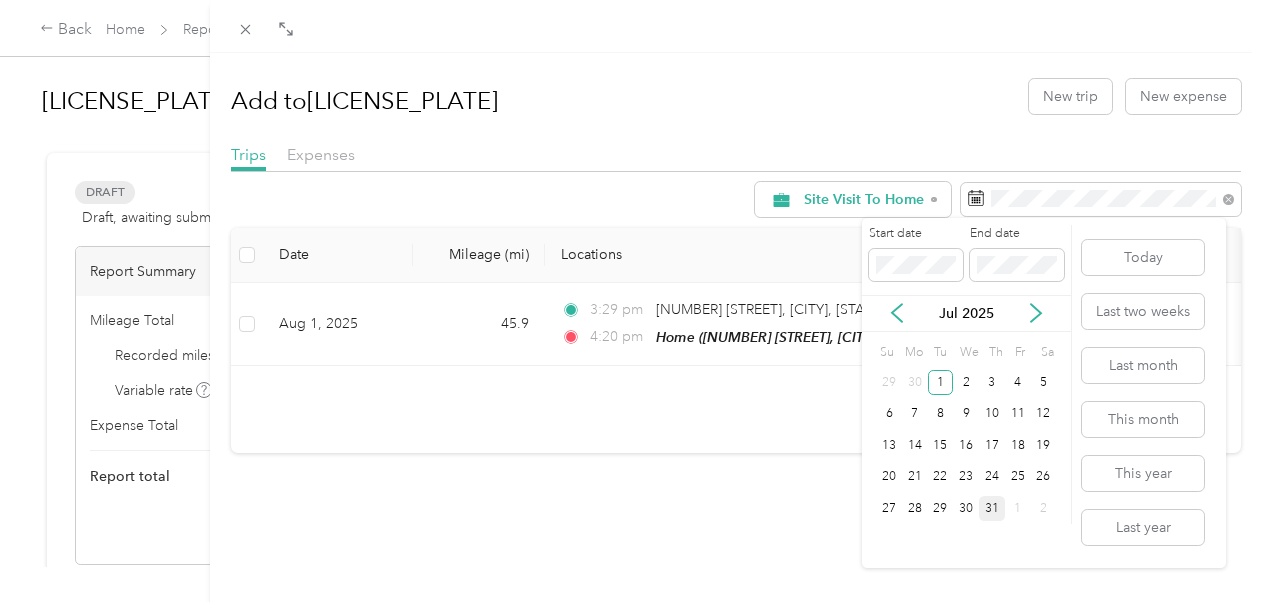 click on "31" at bounding box center (992, 508) 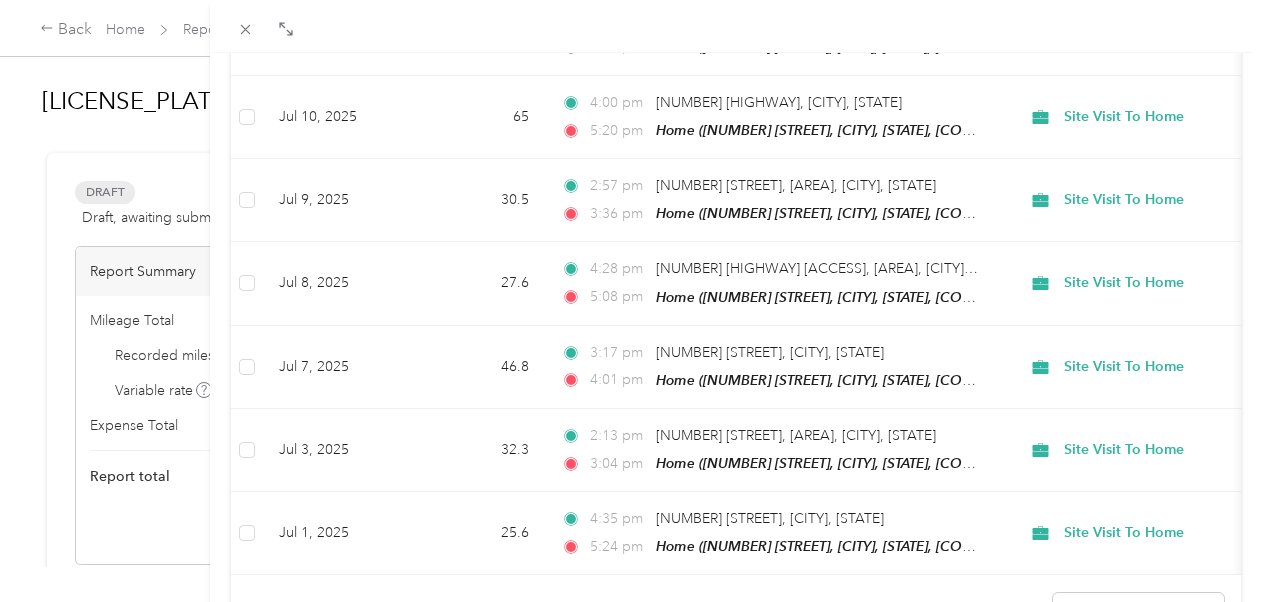 scroll, scrollTop: 1406, scrollLeft: 0, axis: vertical 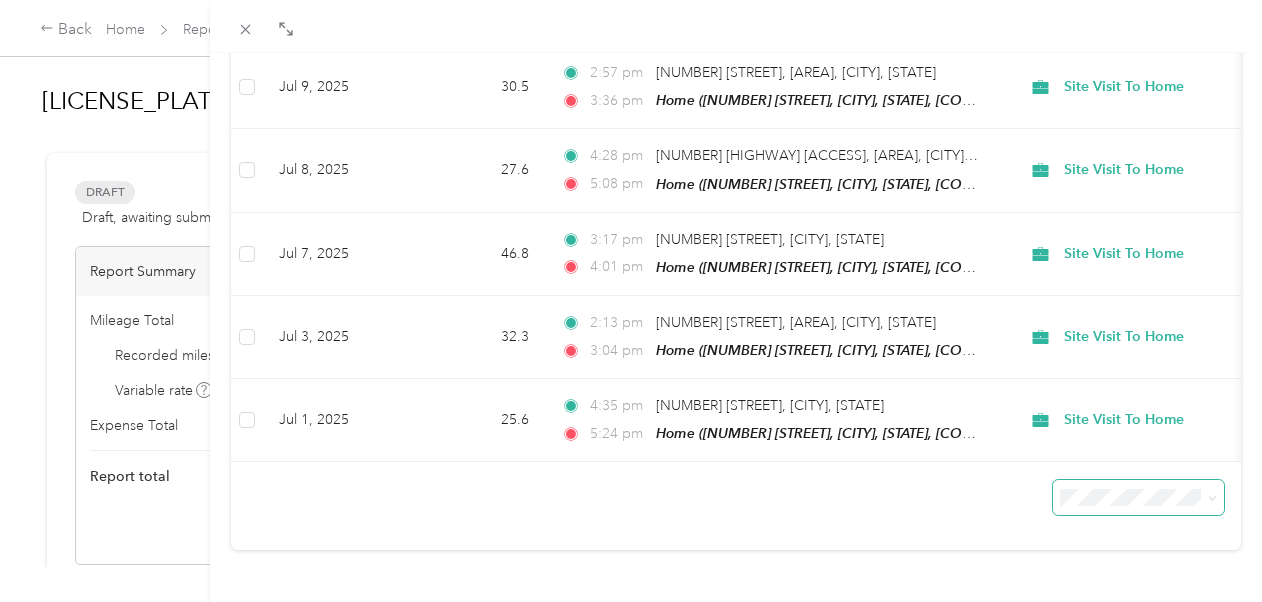 click 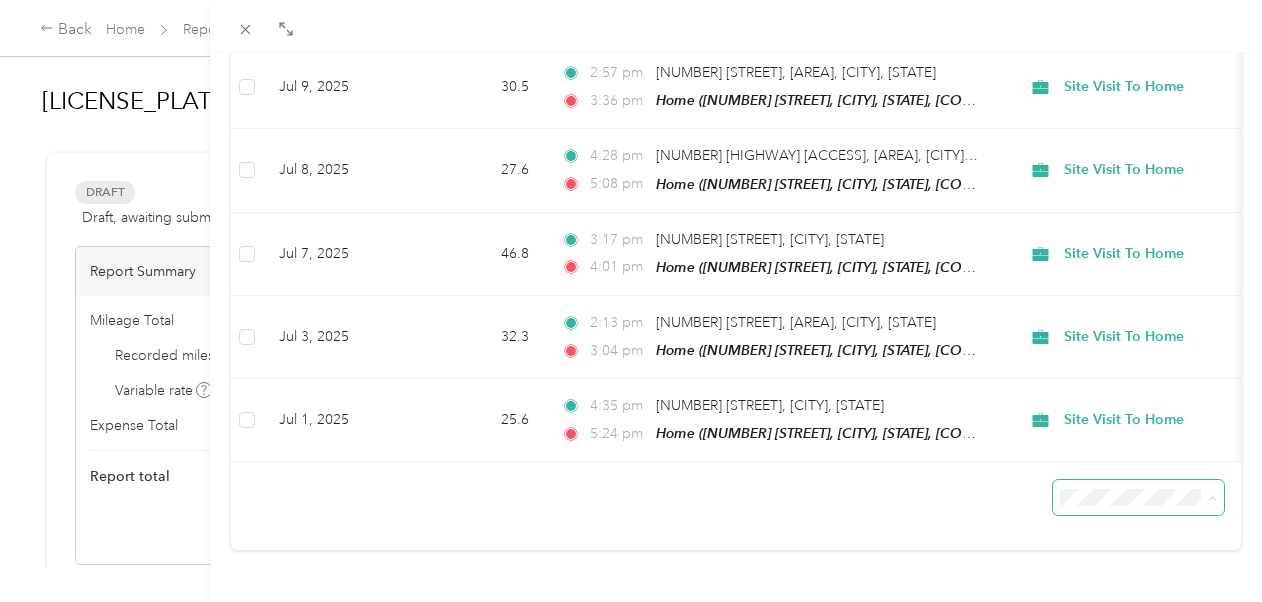 click on "50 per load" at bounding box center [1089, 409] 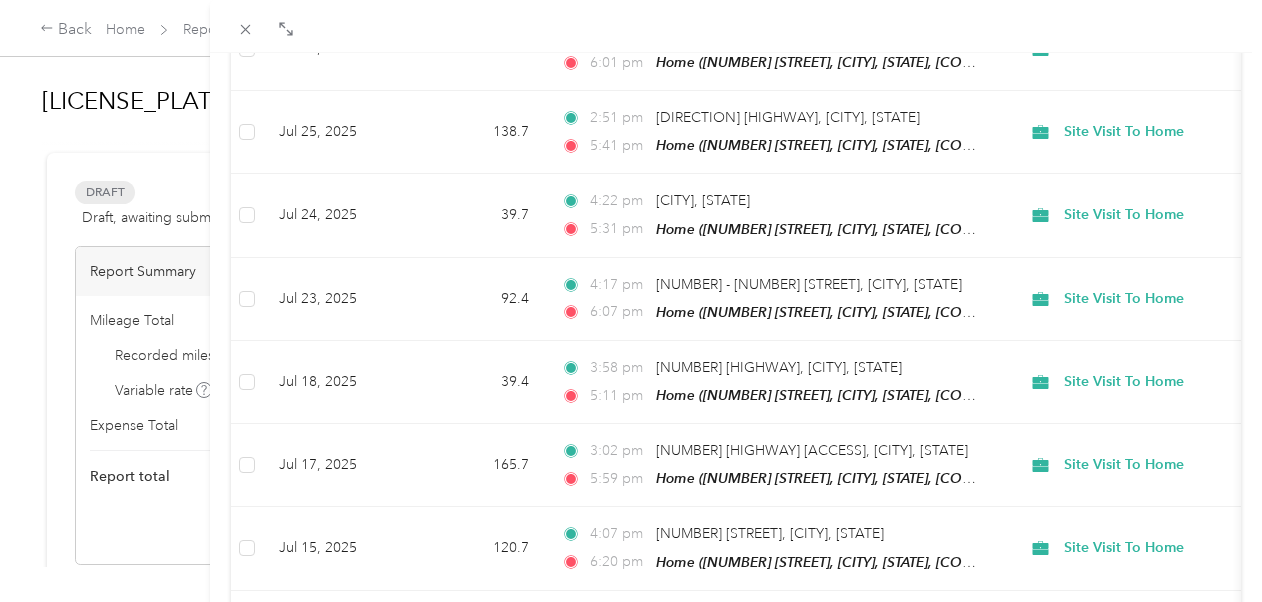scroll, scrollTop: 1406, scrollLeft: 0, axis: vertical 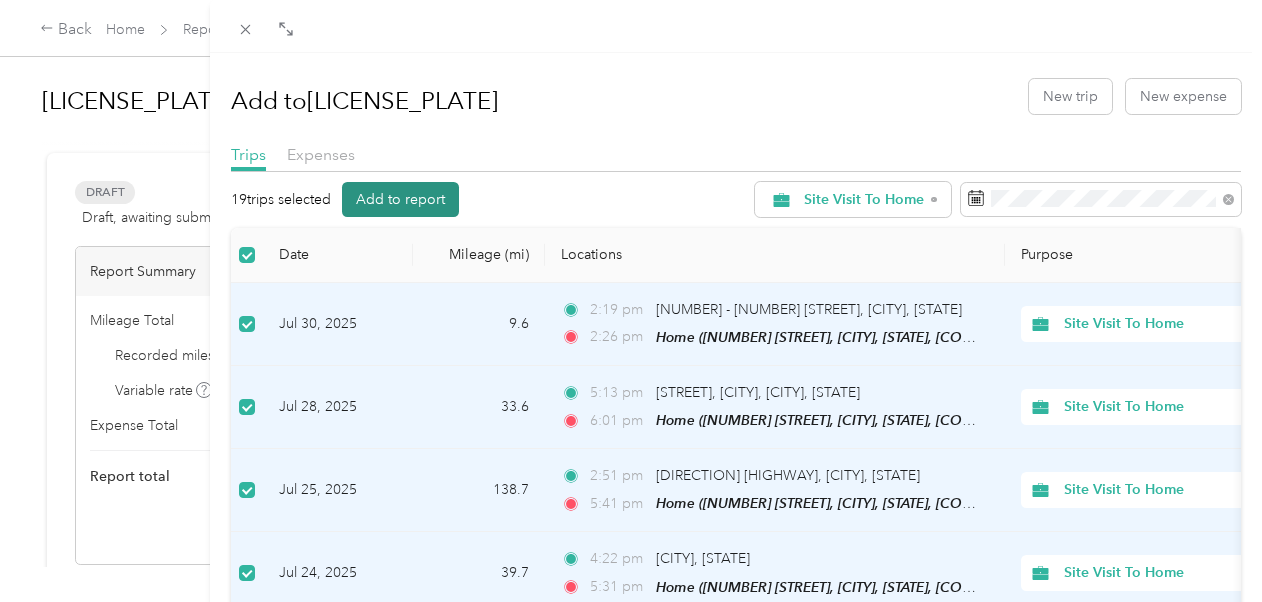 click on "Add to report" at bounding box center [400, 199] 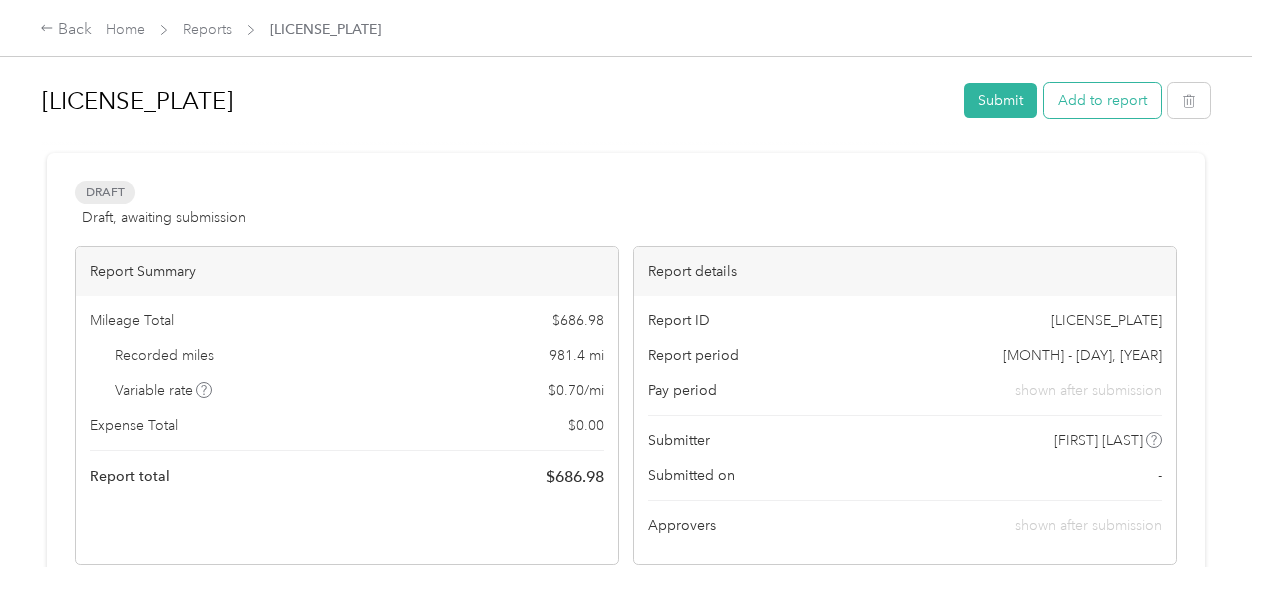 click on "Add to report" at bounding box center [1102, 100] 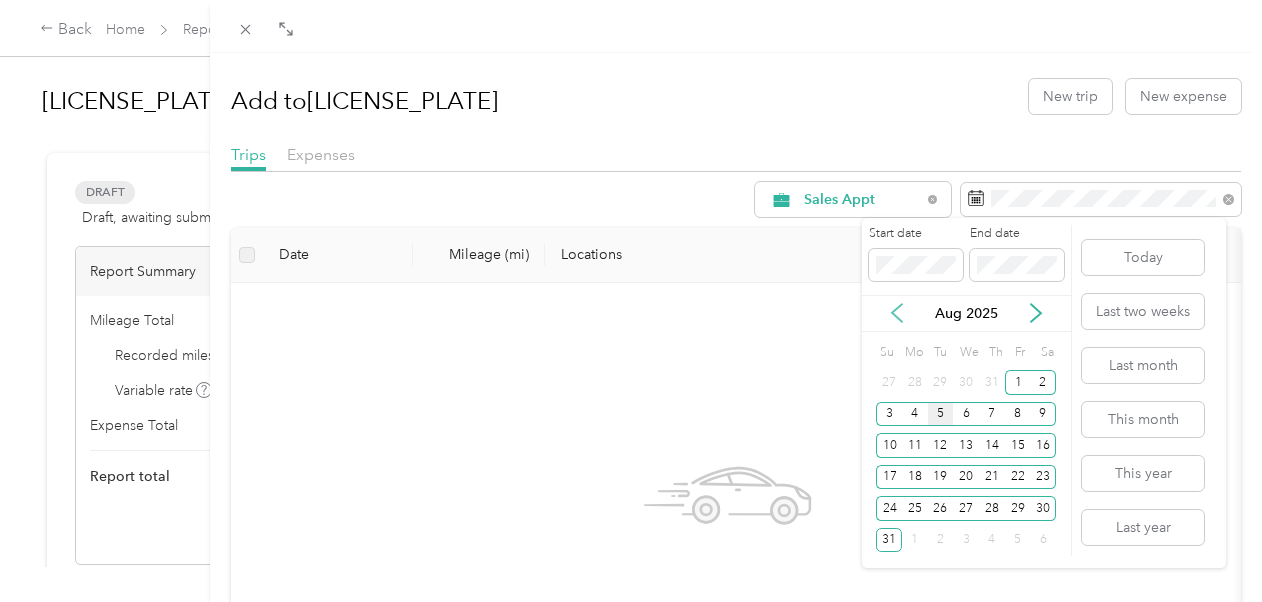 click 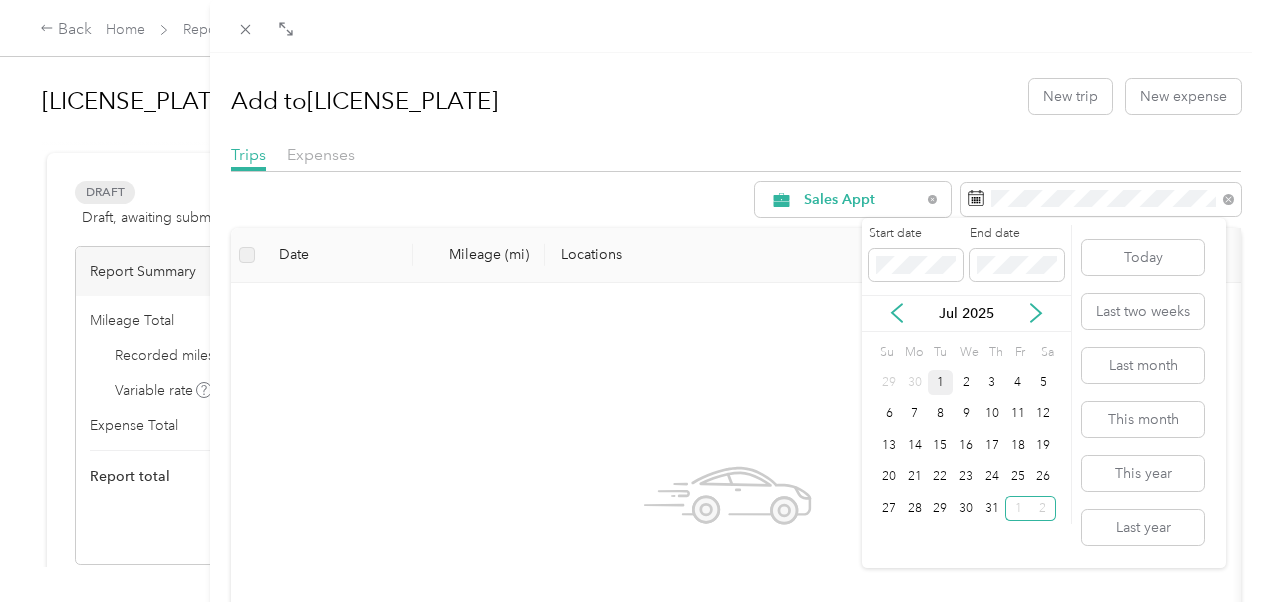 click on "1" at bounding box center [941, 382] 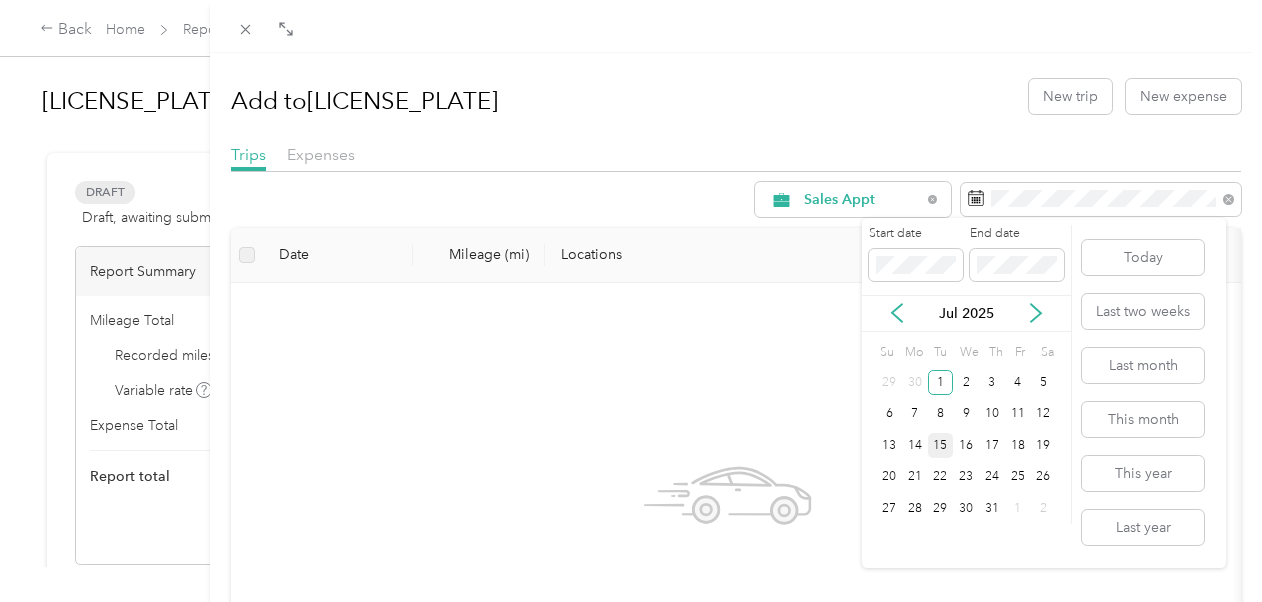 click on "15" at bounding box center [941, 445] 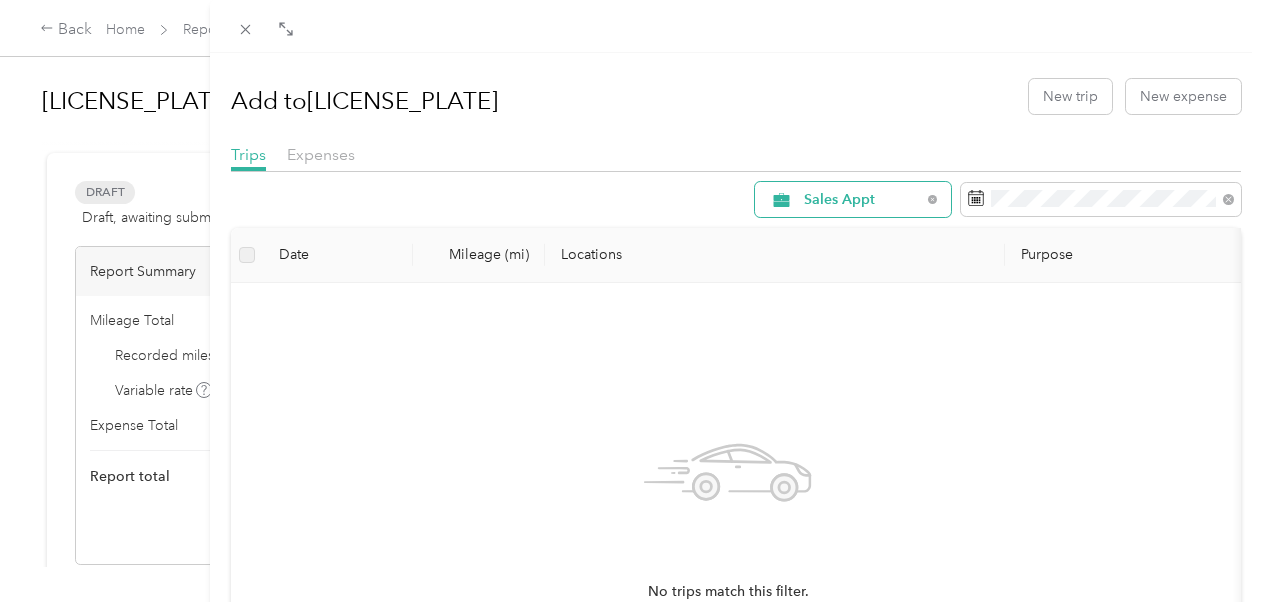 click on "Sales Appt" at bounding box center [853, 199] 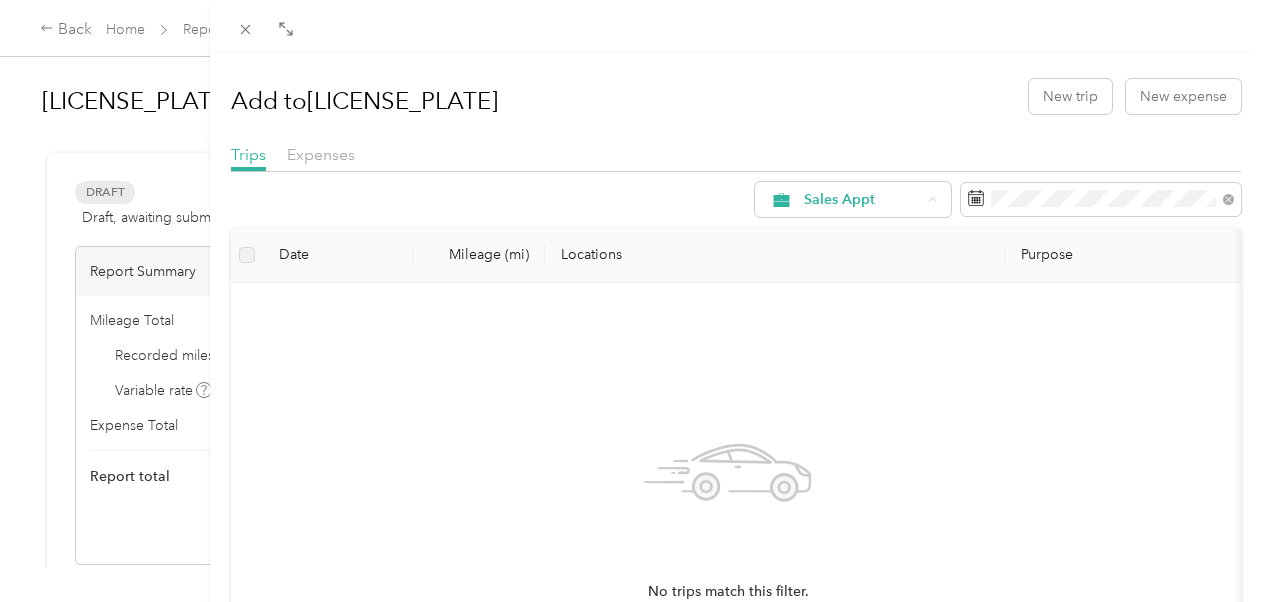 click on "Site Visit" at bounding box center [863, 446] 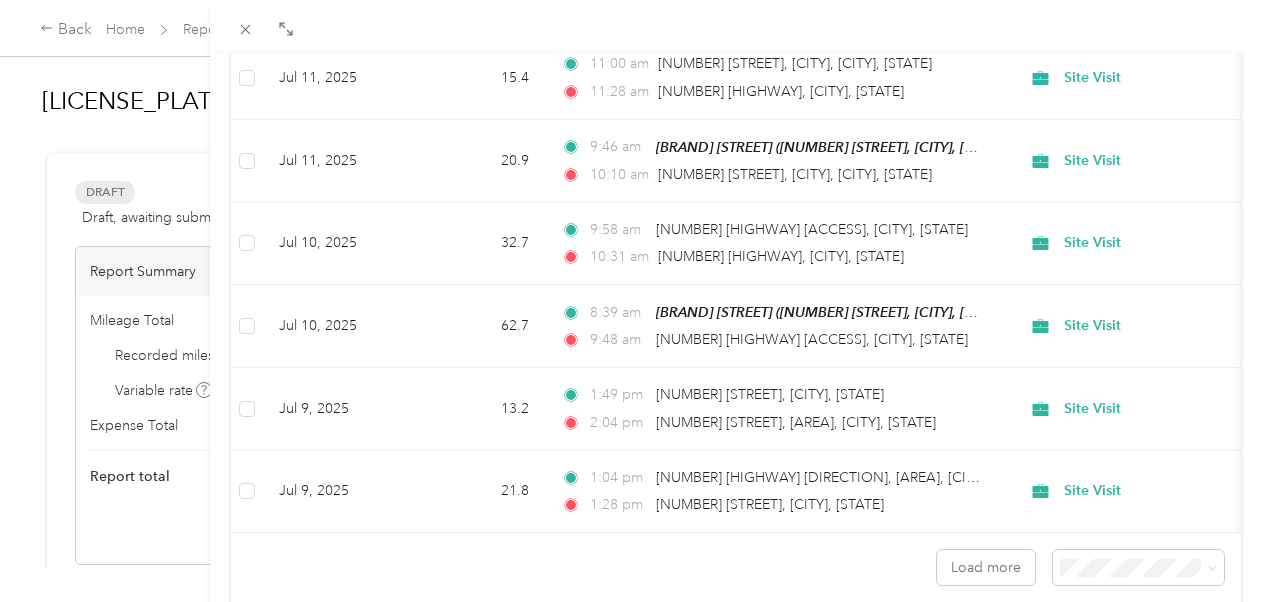 scroll, scrollTop: 1898, scrollLeft: 0, axis: vertical 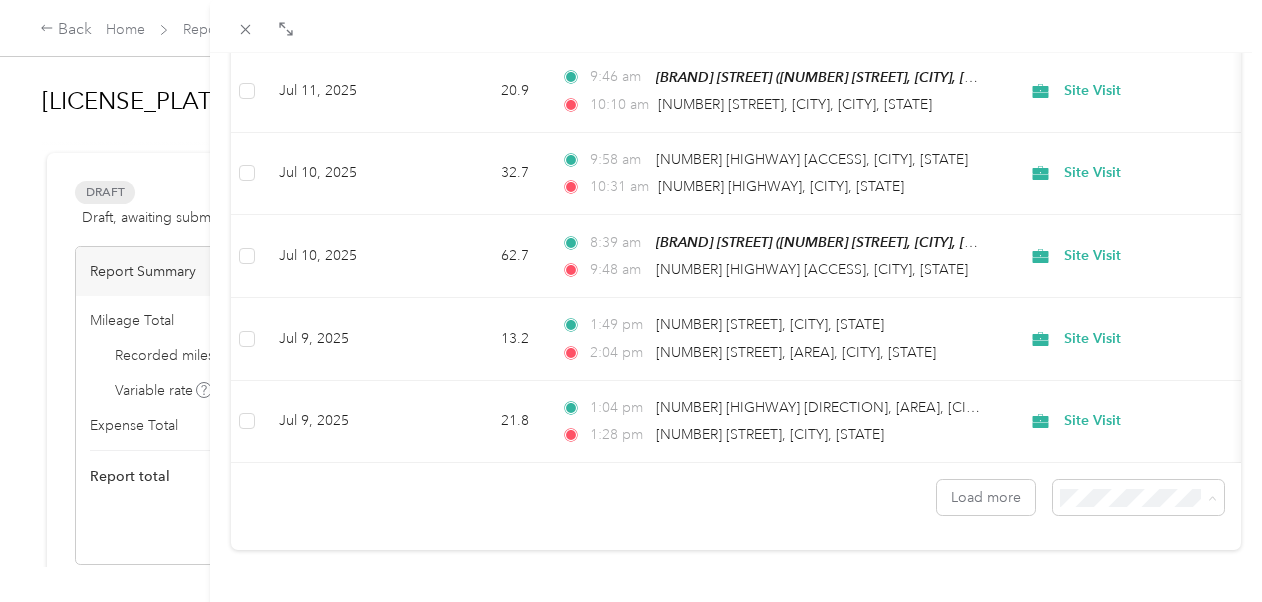 click on "100 per load" at bounding box center [1093, 444] 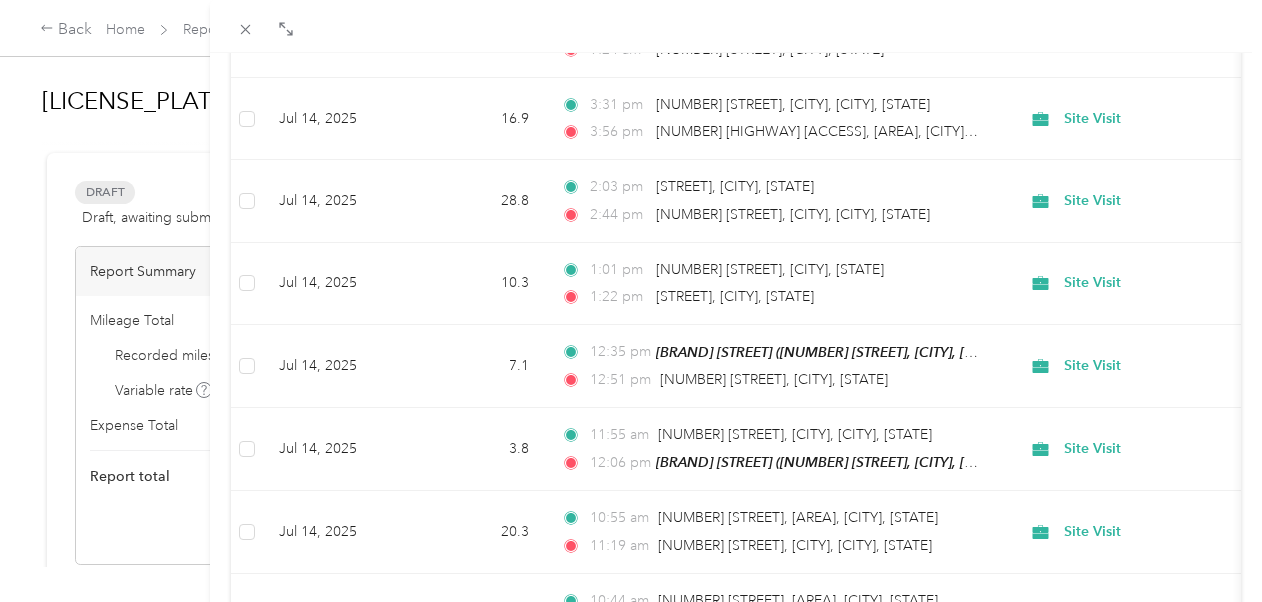 scroll, scrollTop: 0, scrollLeft: 0, axis: both 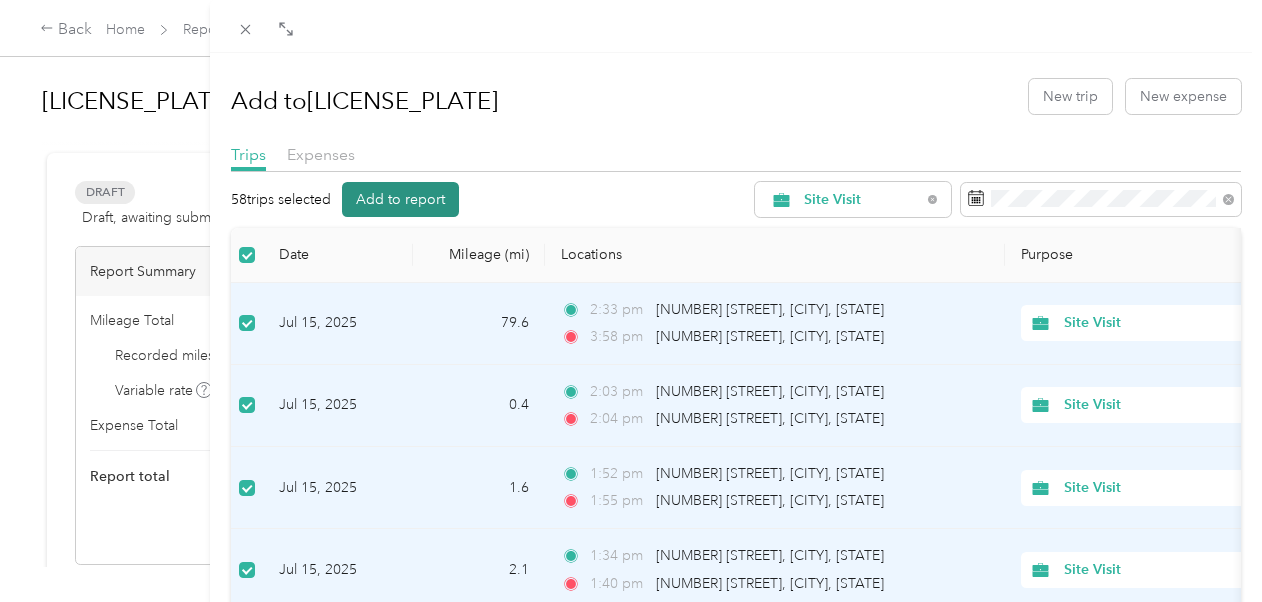 click on "Add to report" at bounding box center [400, 199] 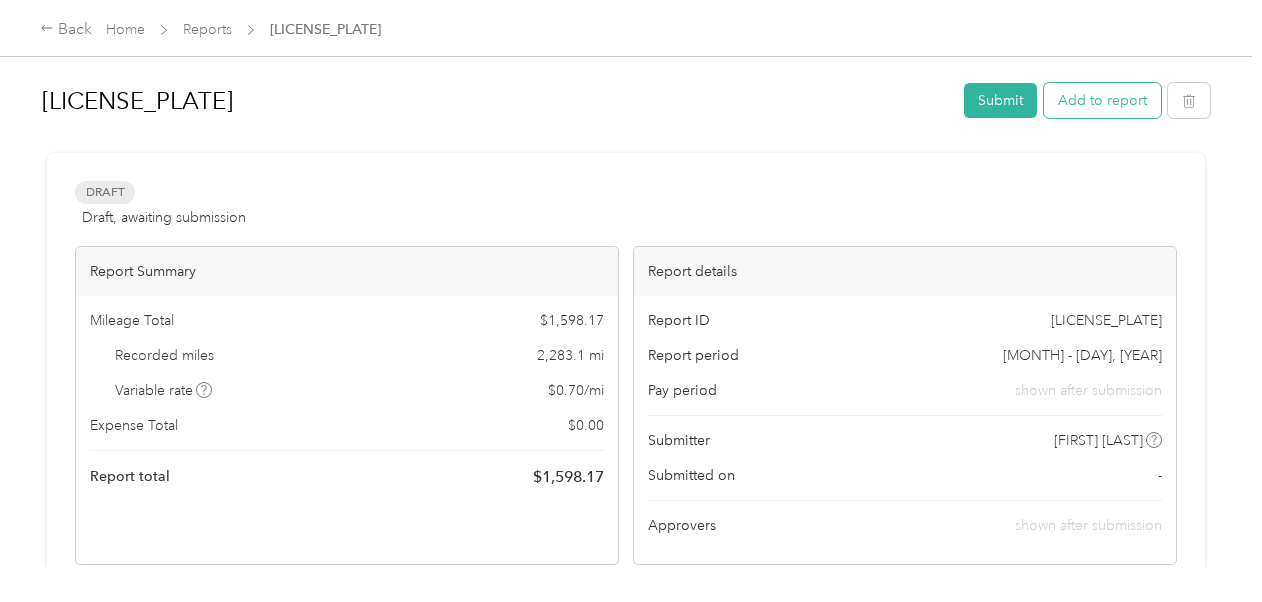click on "Add to report" at bounding box center (1102, 100) 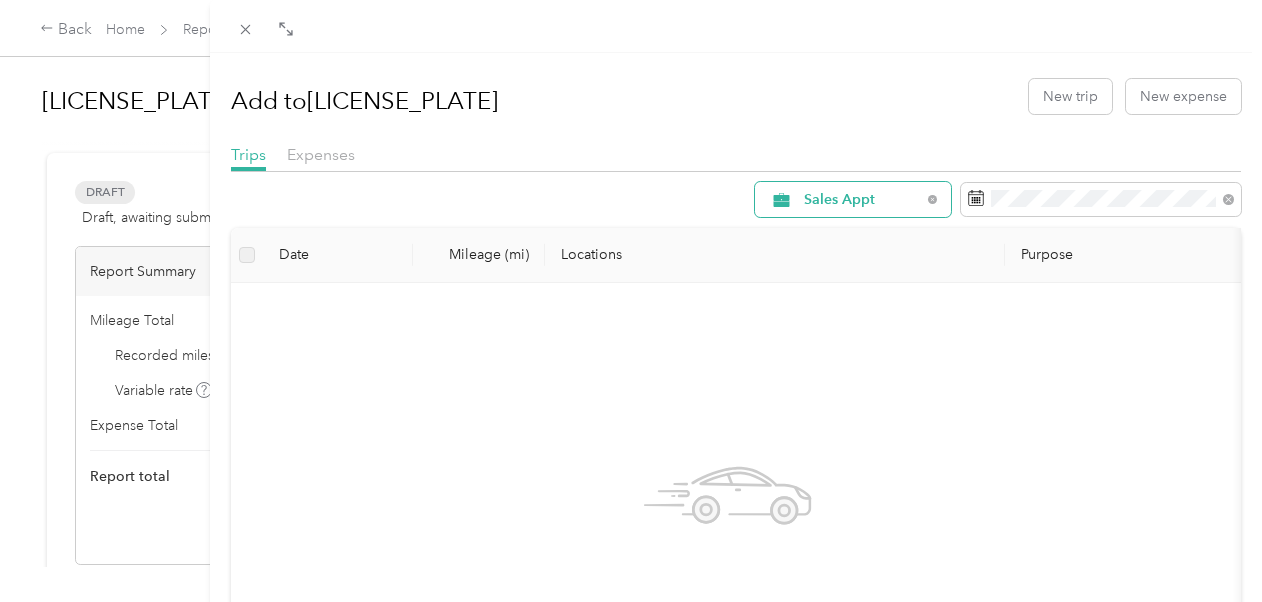 click on "Sales Appt" at bounding box center (862, 200) 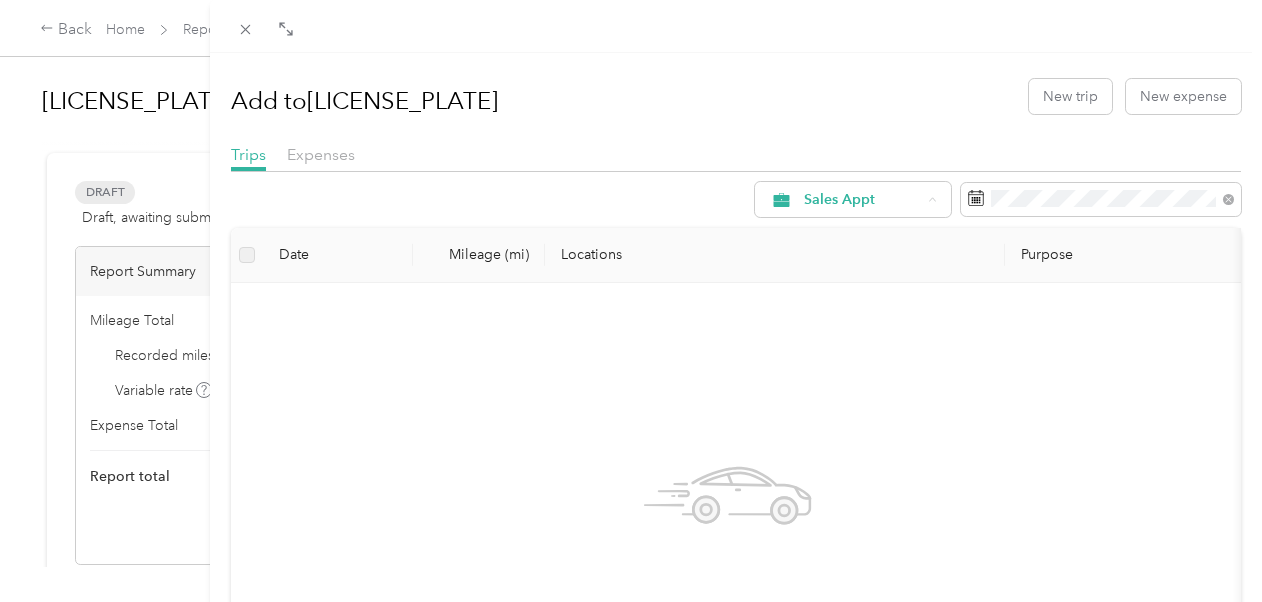 click on "Site Visit" at bounding box center [863, 446] 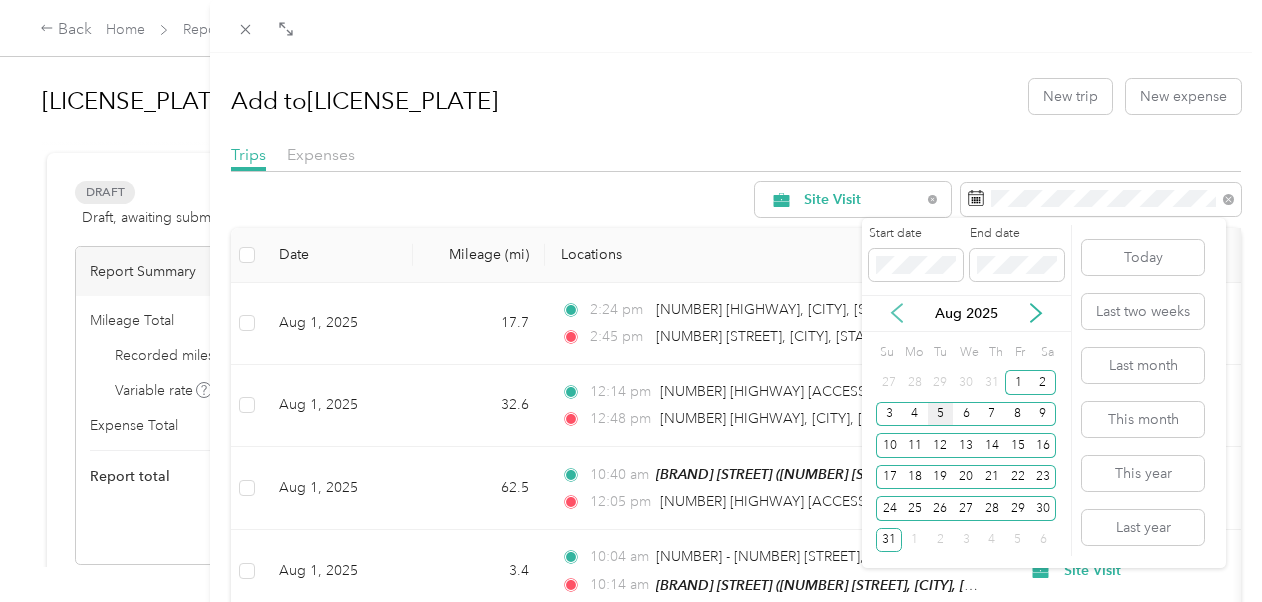click 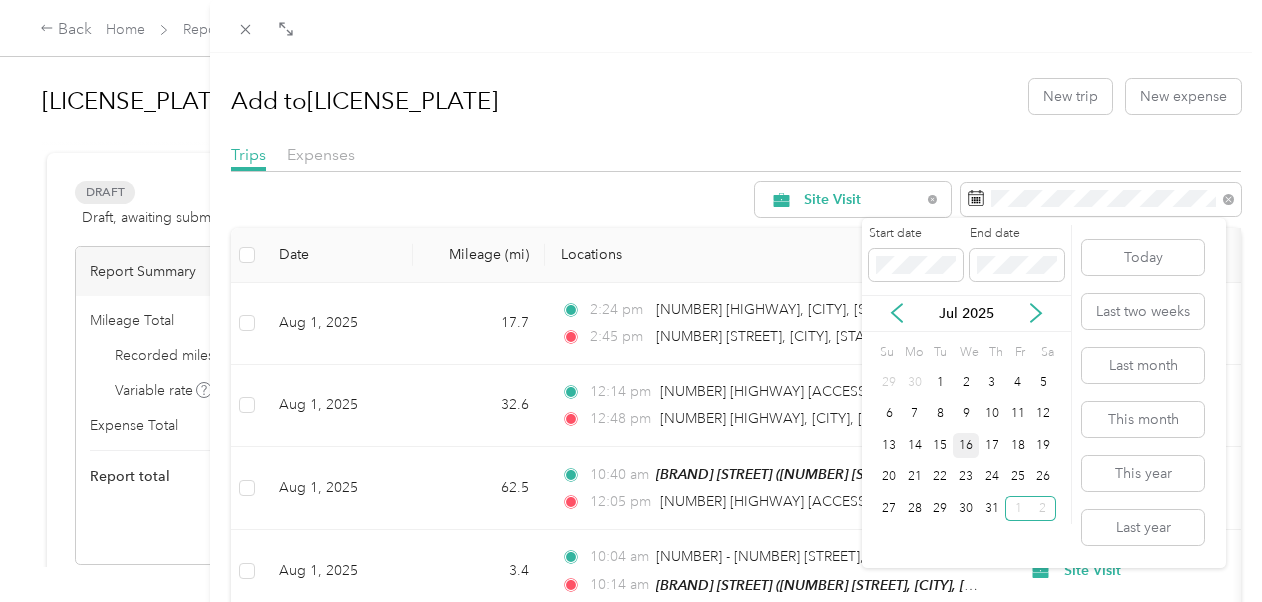 click on "16" at bounding box center [966, 445] 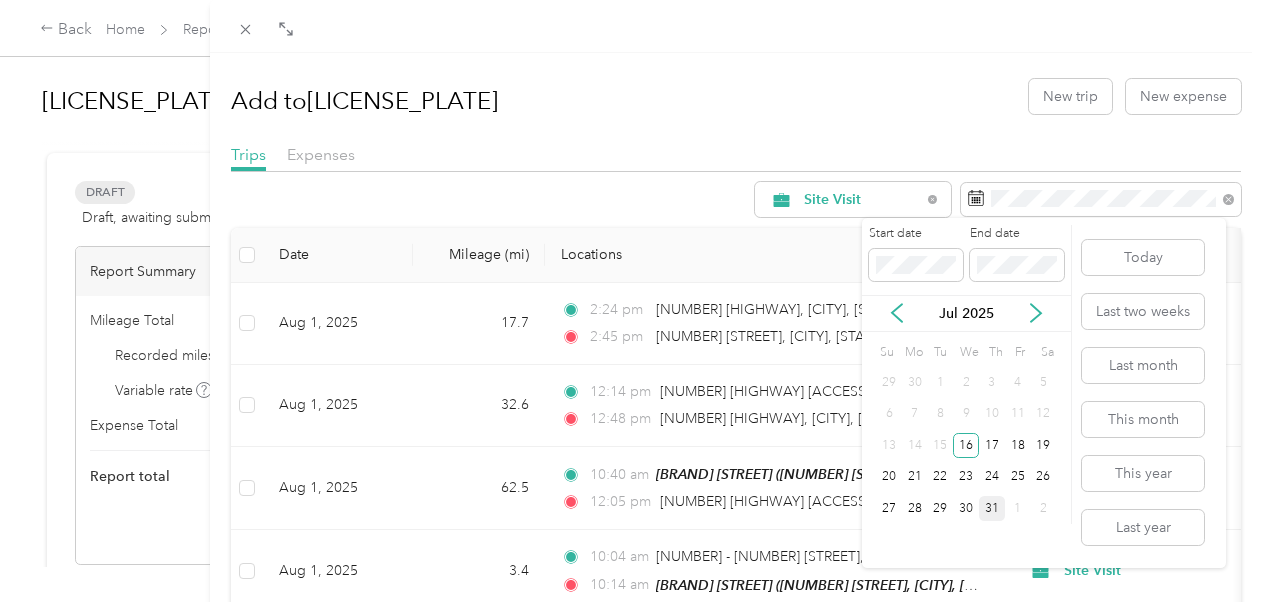 click on "31" at bounding box center (992, 508) 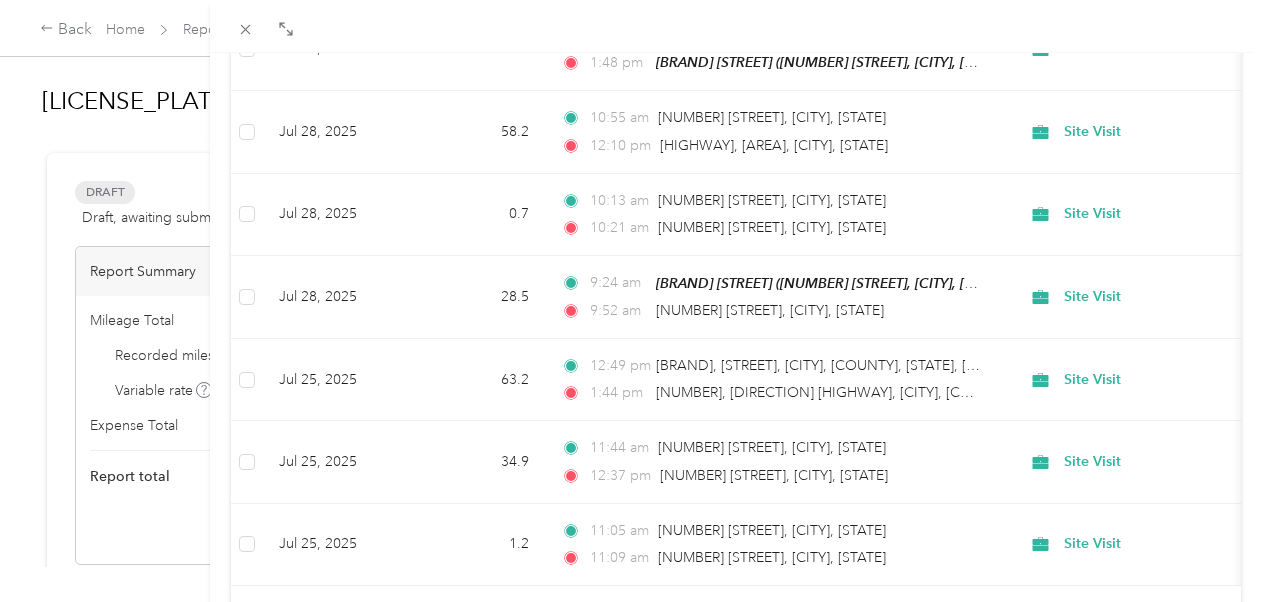 scroll, scrollTop: 1898, scrollLeft: 0, axis: vertical 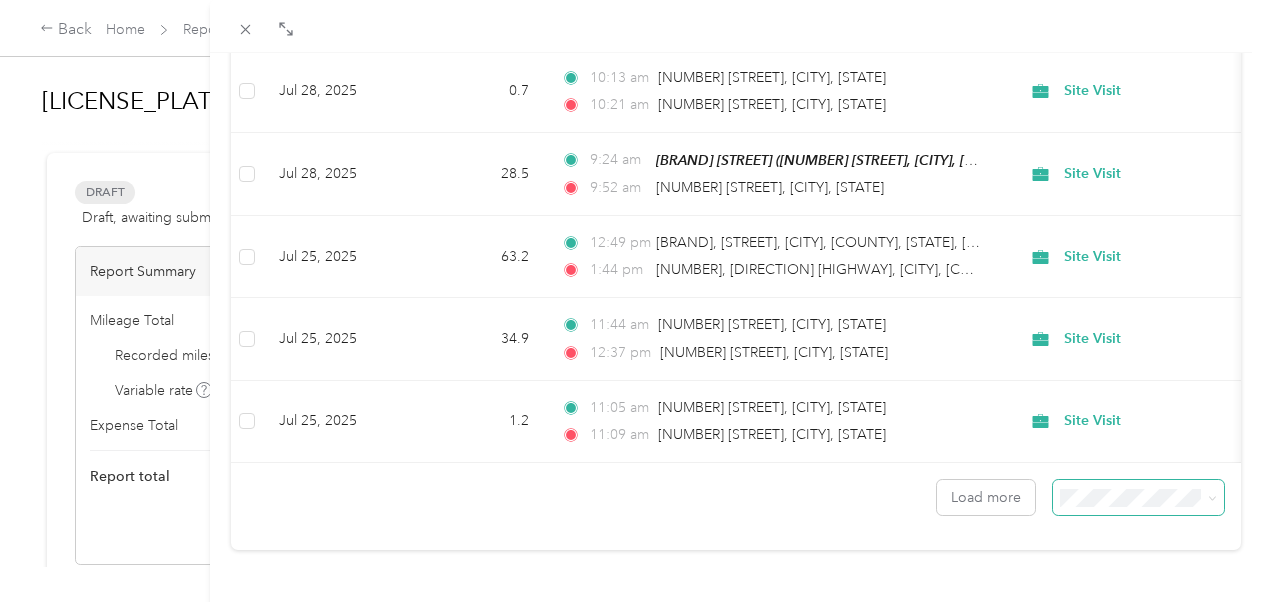 click at bounding box center (1209, 497) 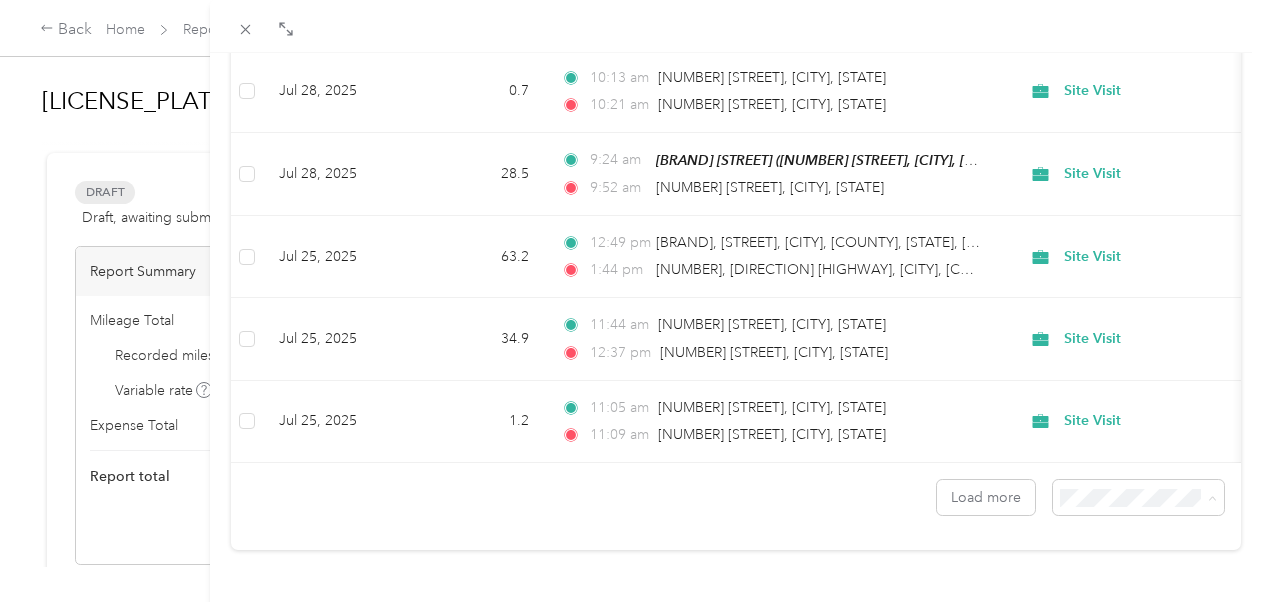 click on "100 per load" at bounding box center [1093, 444] 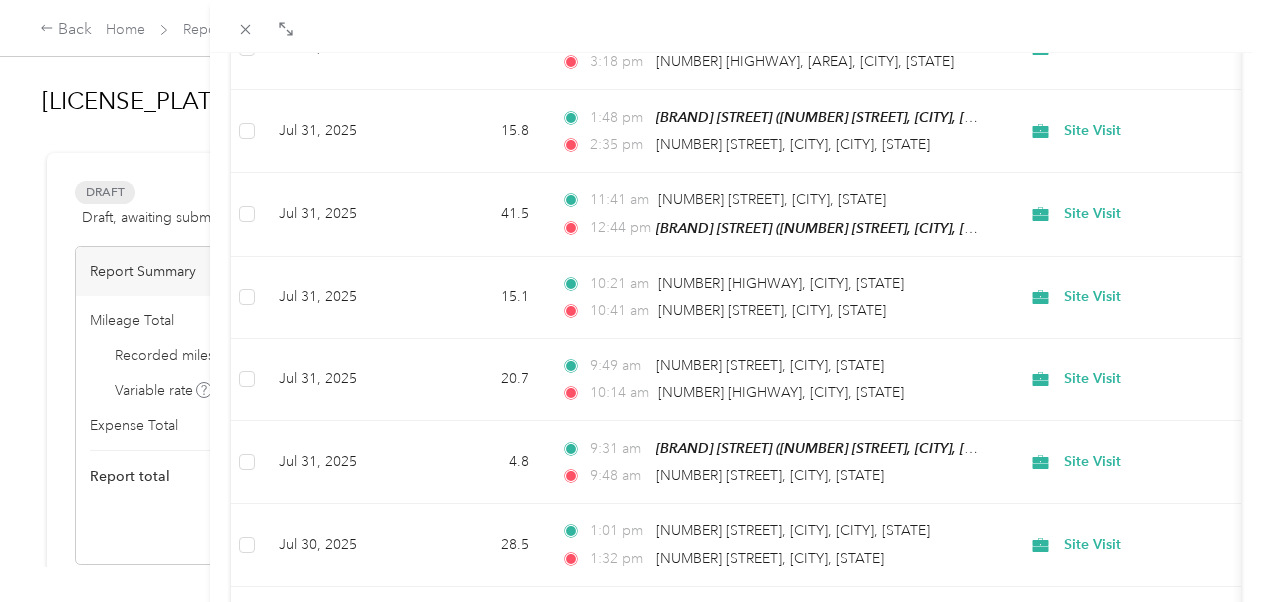 scroll, scrollTop: 1898, scrollLeft: 0, axis: vertical 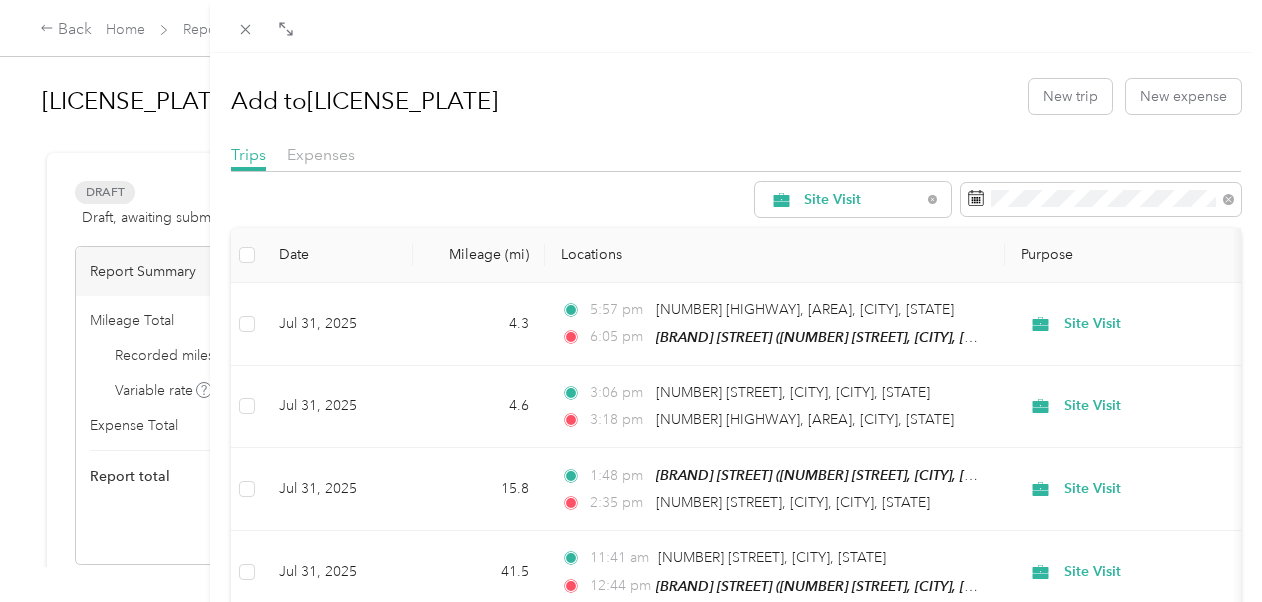 click at bounding box center [247, 255] 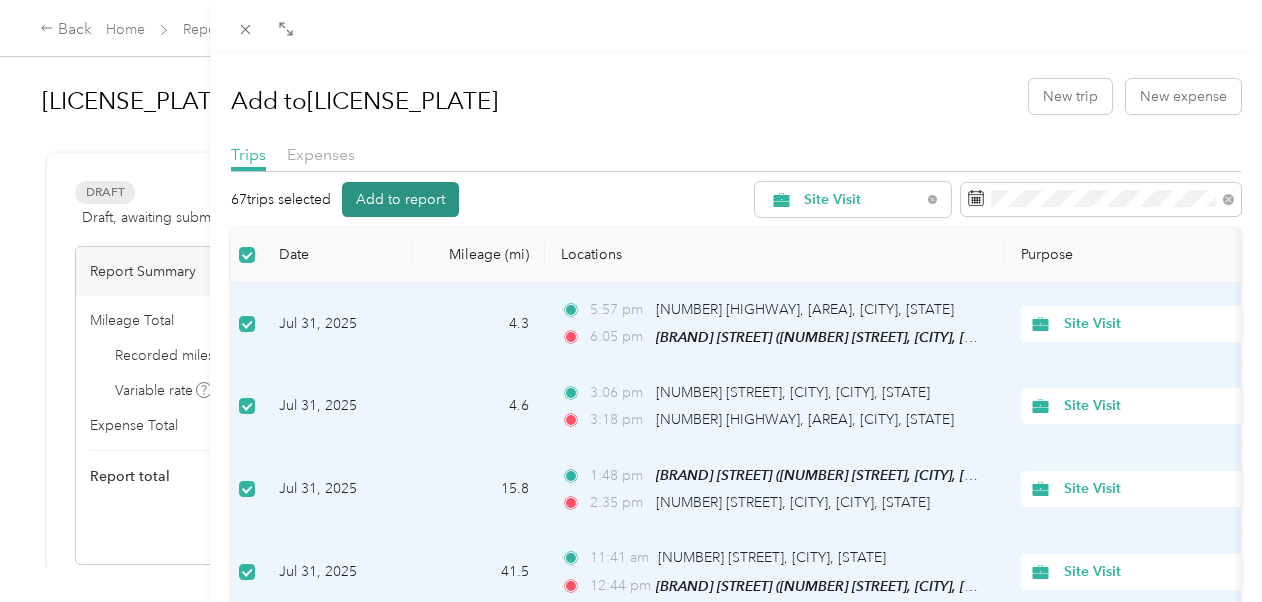 click on "Add to report" at bounding box center (400, 199) 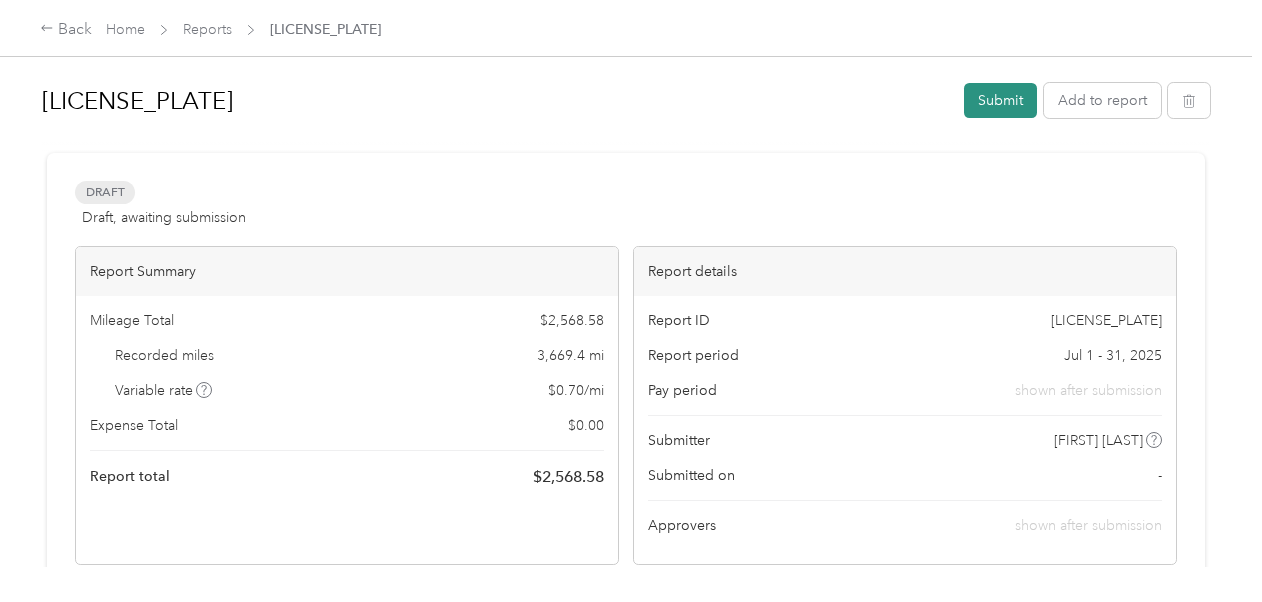 click on "Submit" at bounding box center [1000, 100] 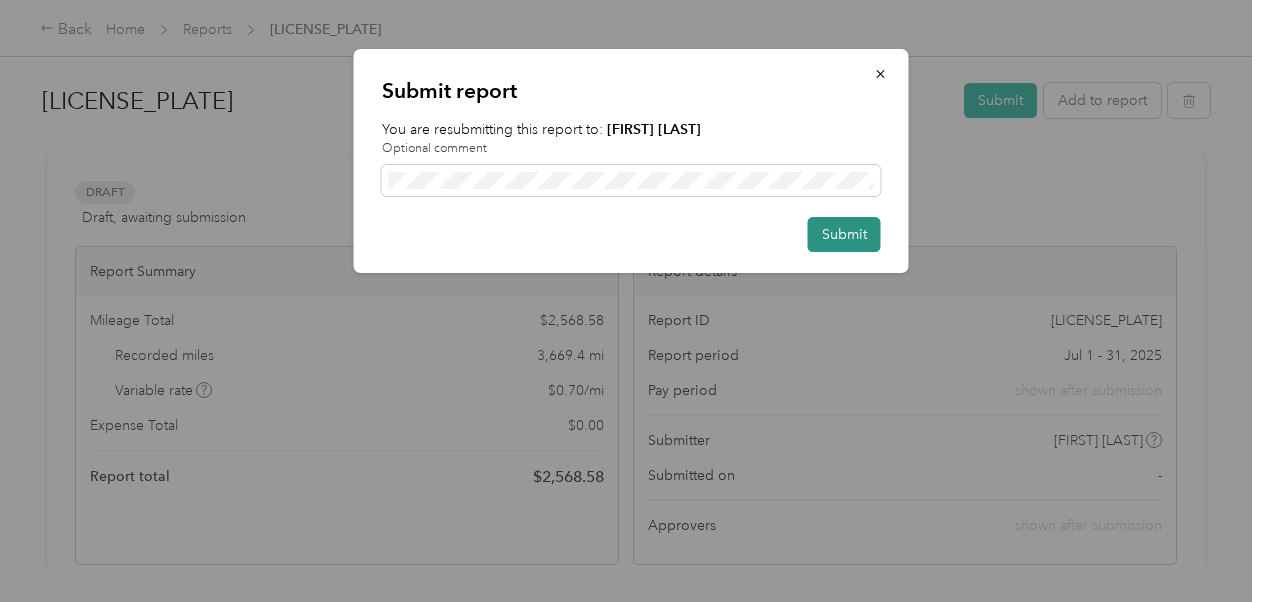 click on "Submit" at bounding box center (844, 234) 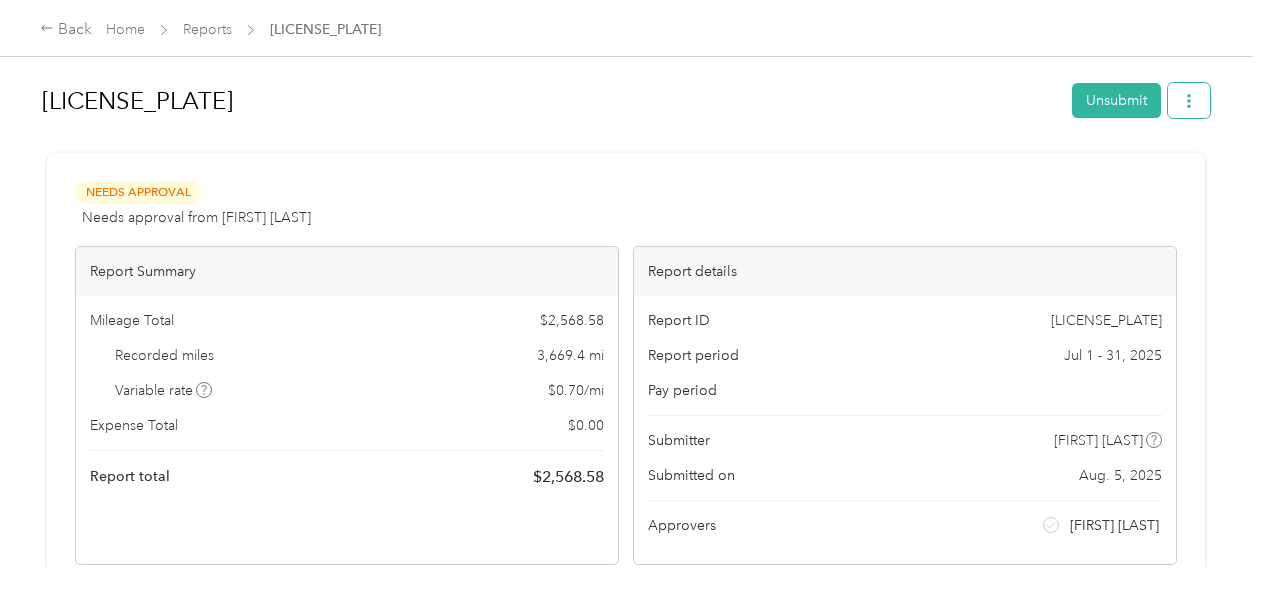 click 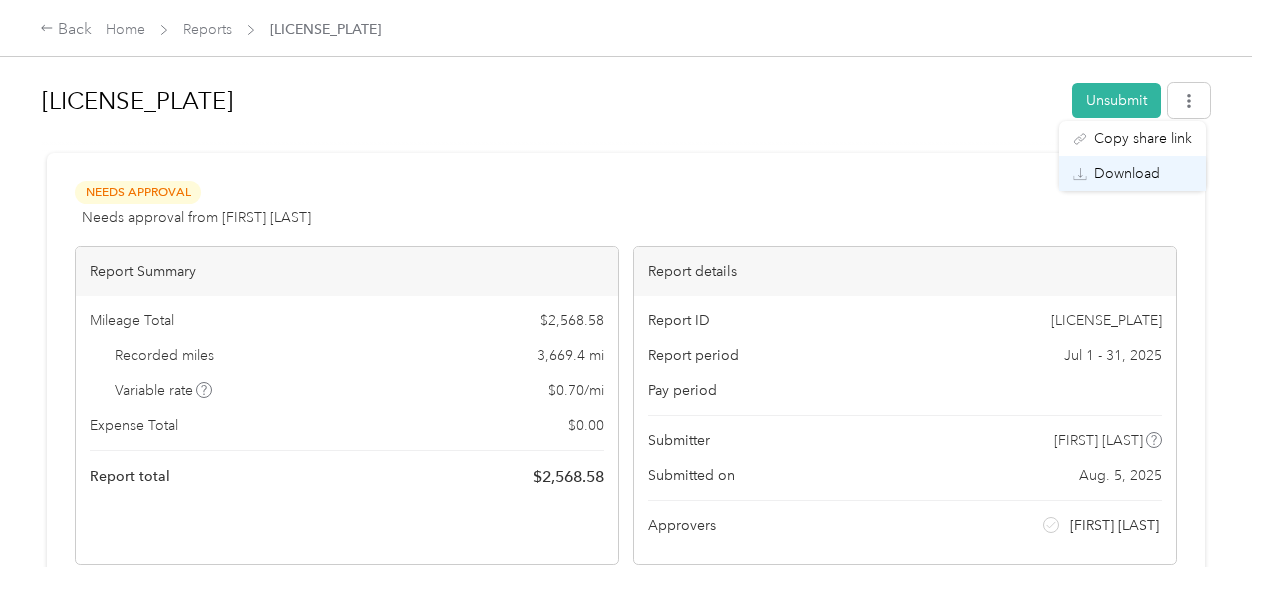 click on "Download" at bounding box center [1127, 173] 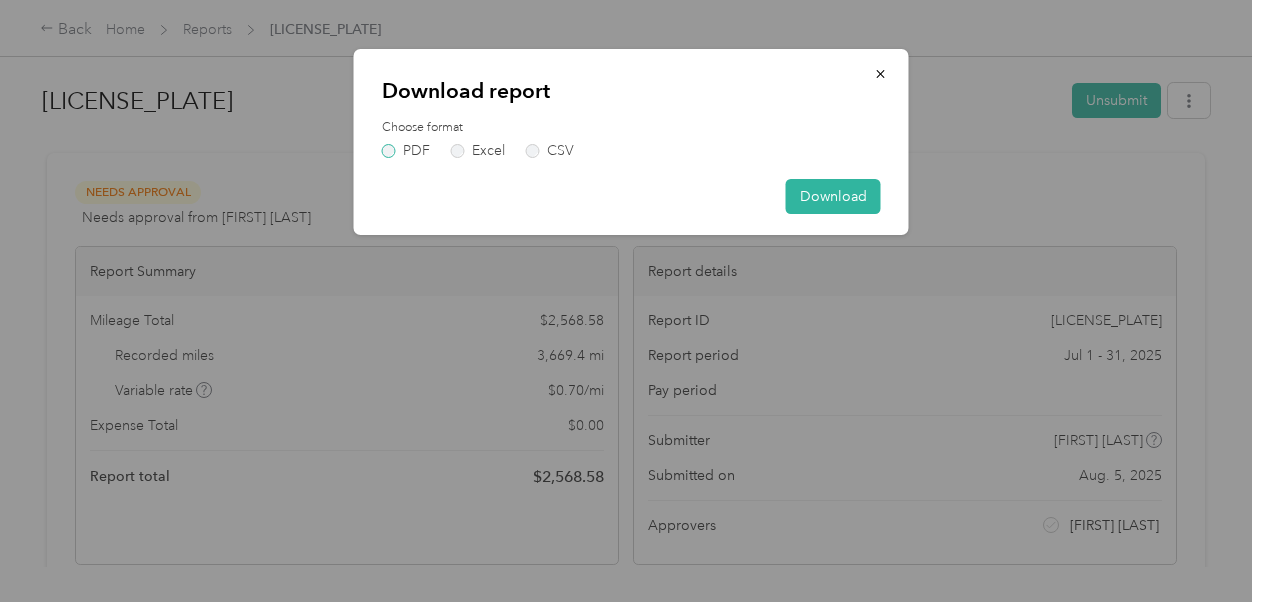 click on "PDF" at bounding box center [406, 151] 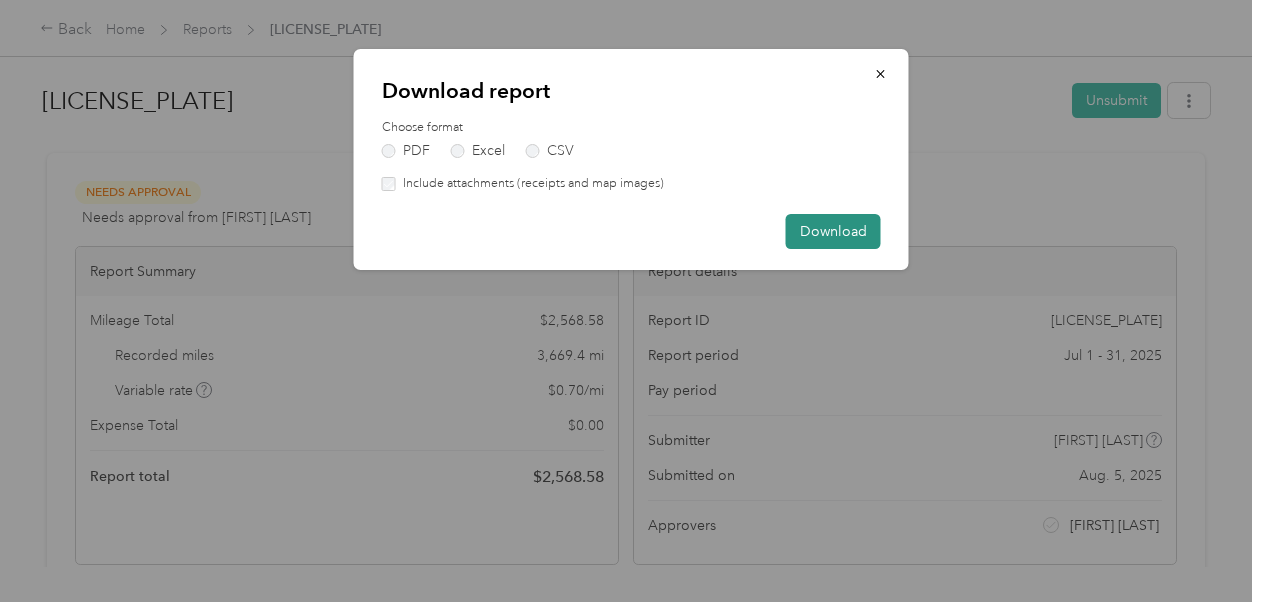 click on "Download" at bounding box center (833, 231) 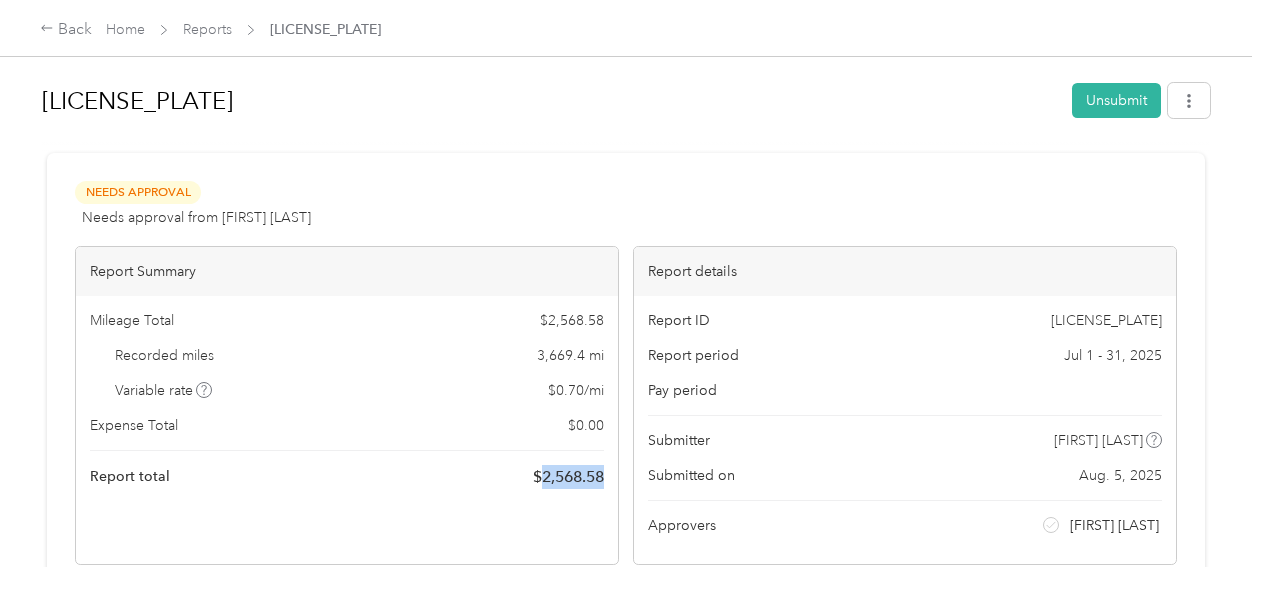drag, startPoint x: 534, startPoint y: 474, endPoint x: 608, endPoint y: 464, distance: 74.672615 